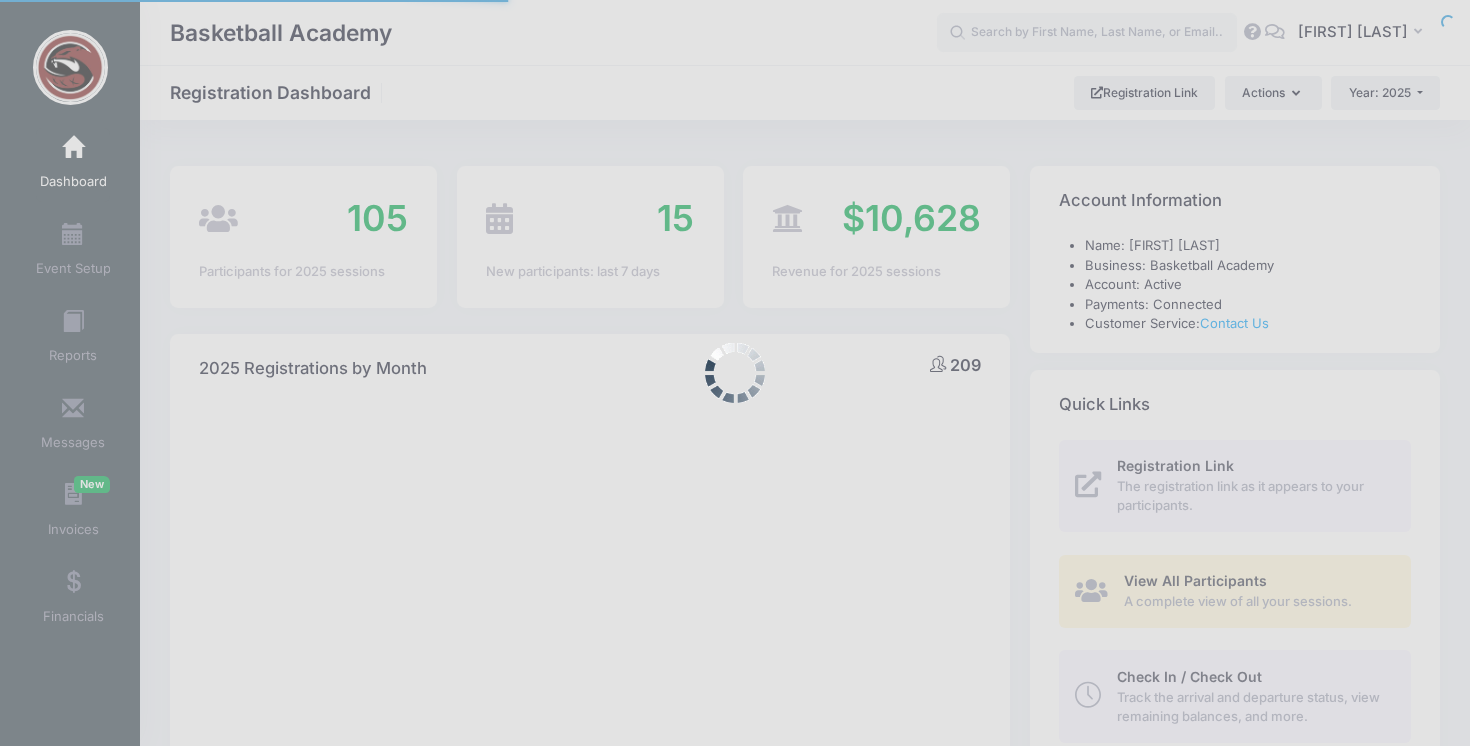 select 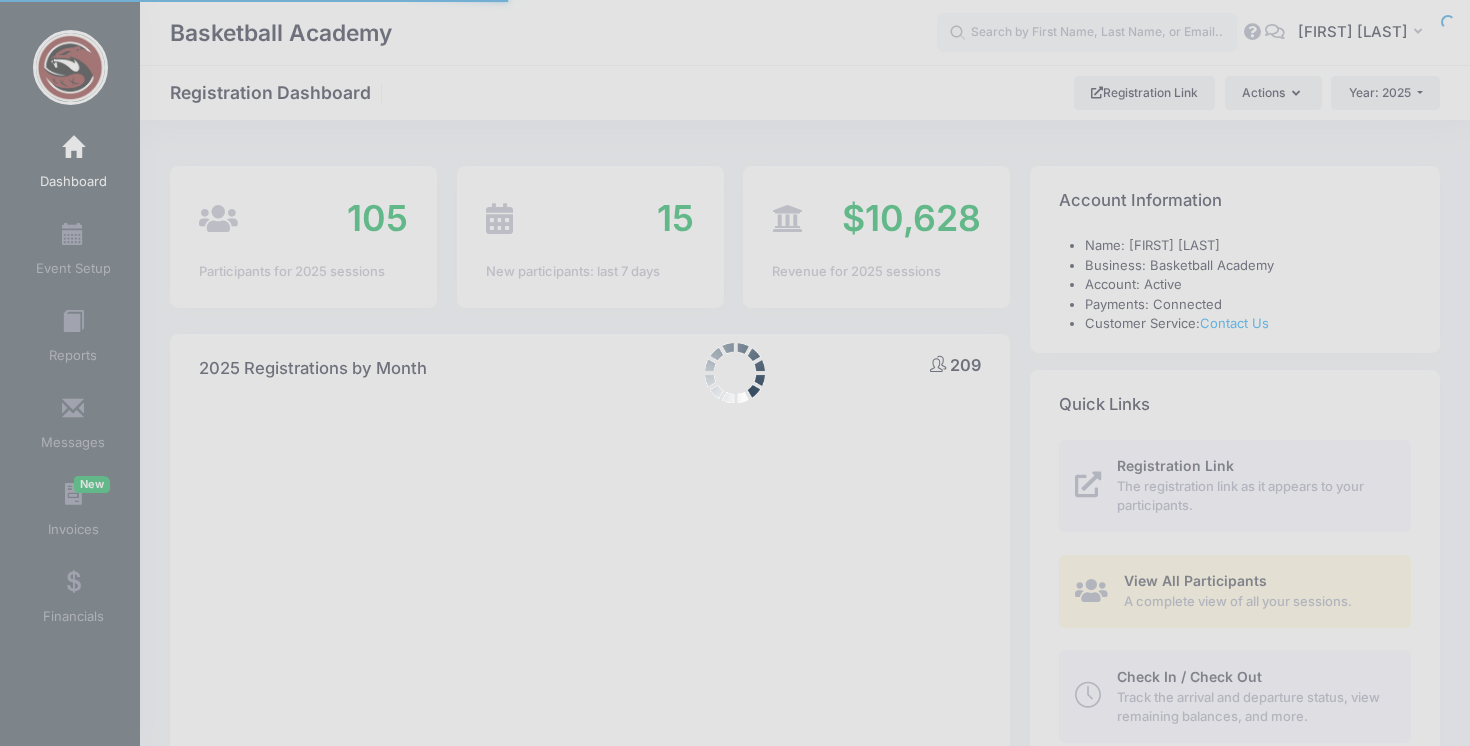 scroll, scrollTop: 0, scrollLeft: 0, axis: both 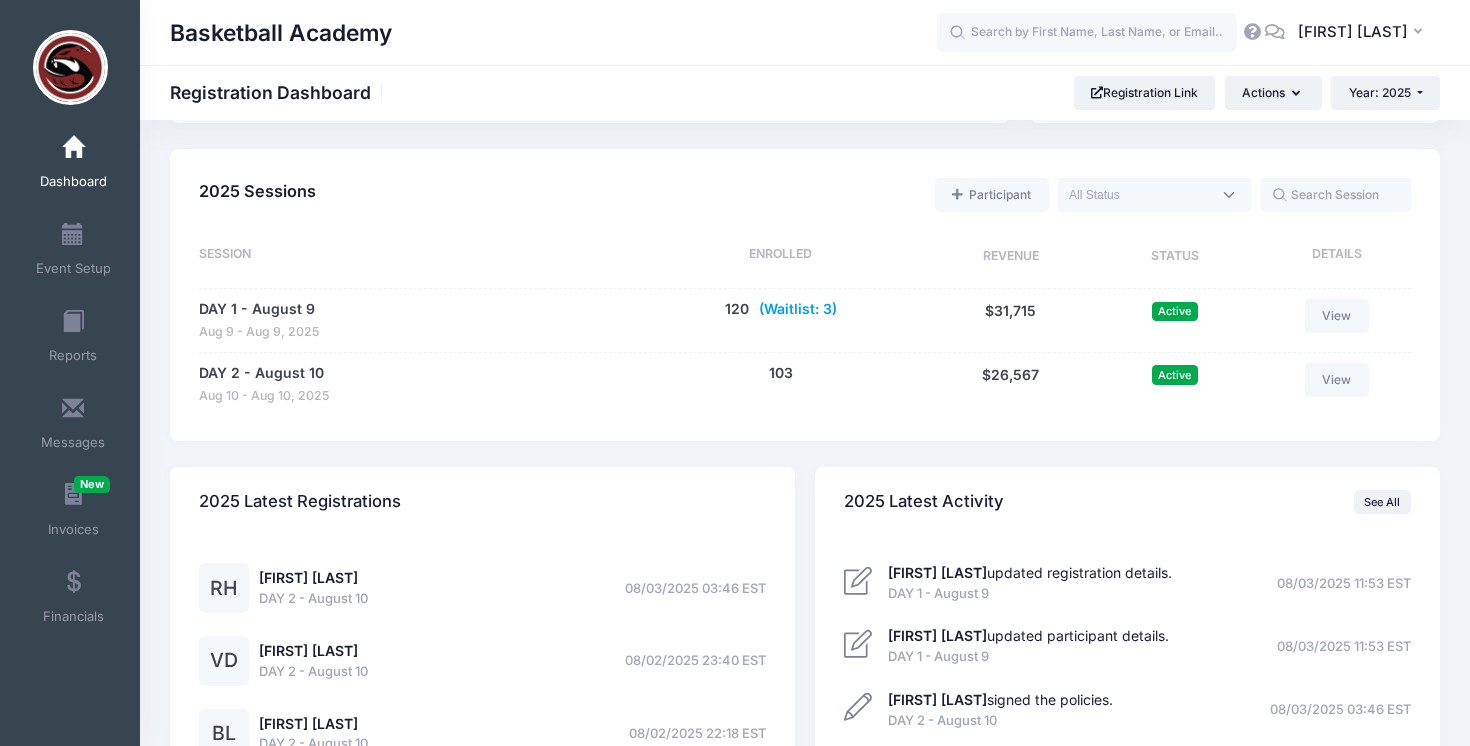 click on "(Waitlist: 3)" at bounding box center [798, 309] 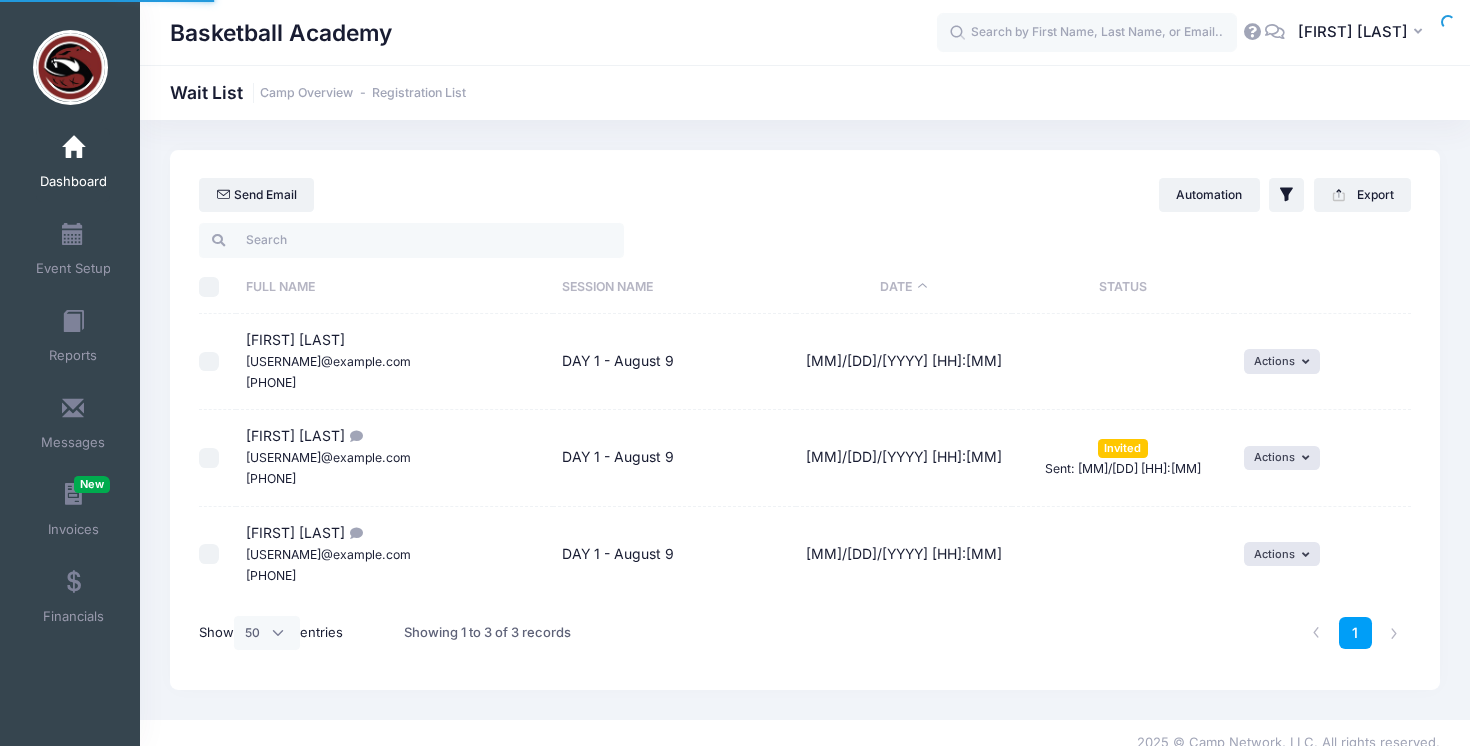 select on "50" 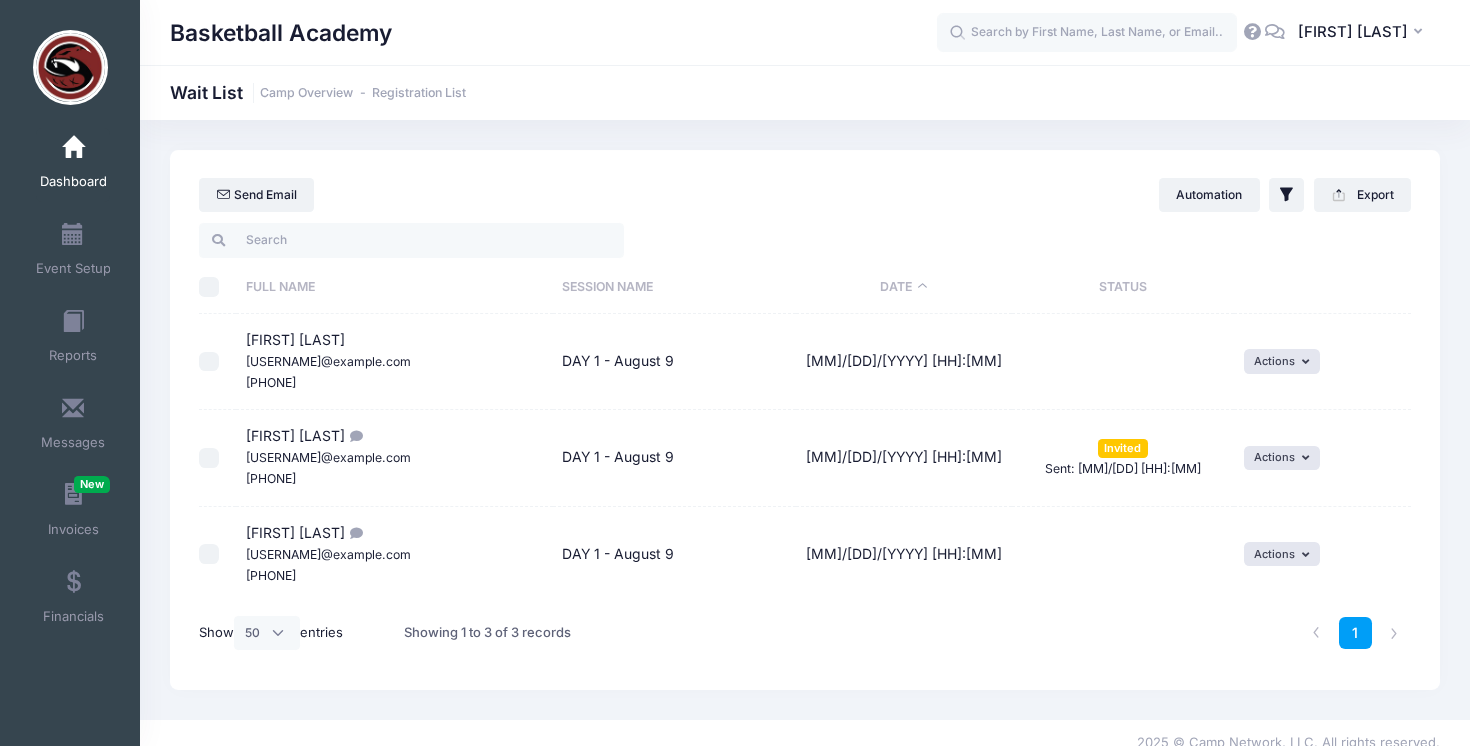click at bounding box center [209, 554] 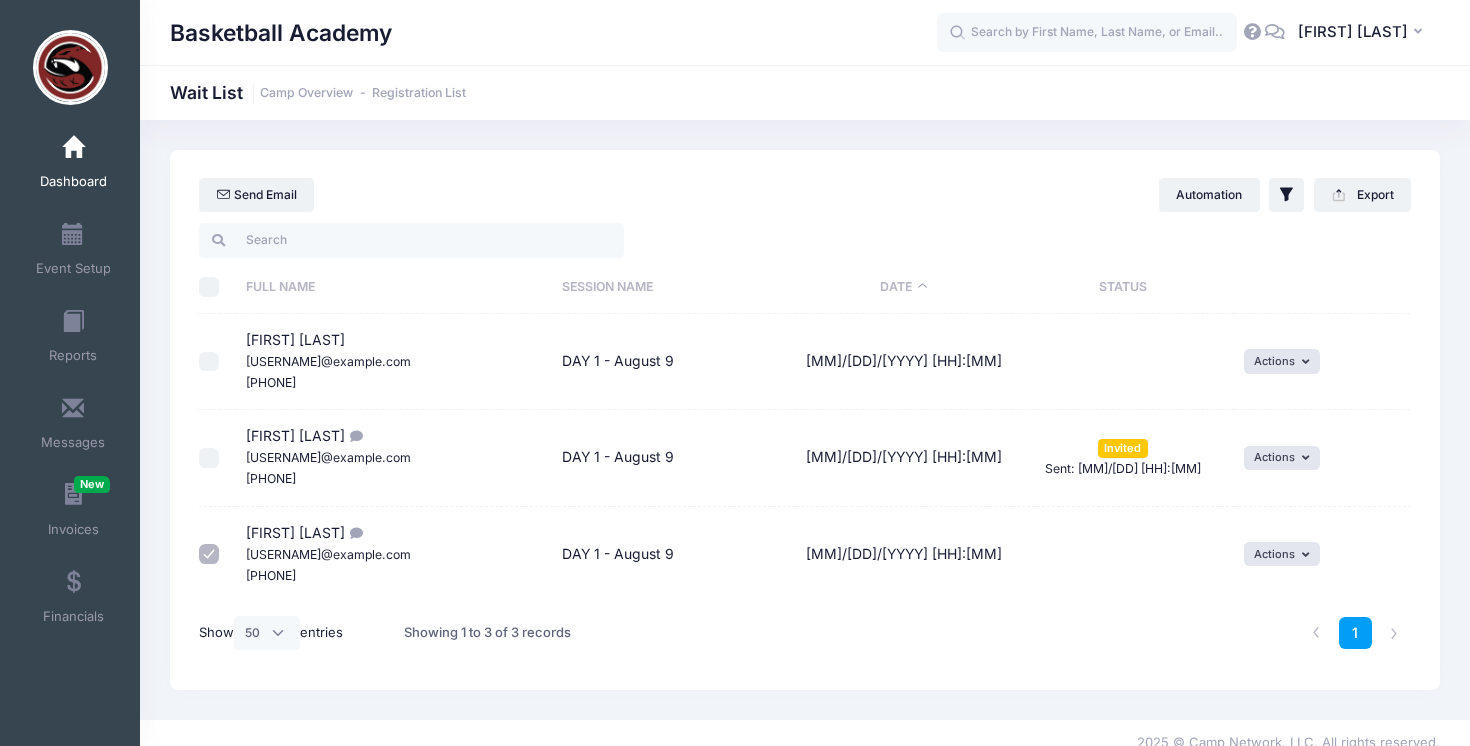 click at bounding box center [209, 554] 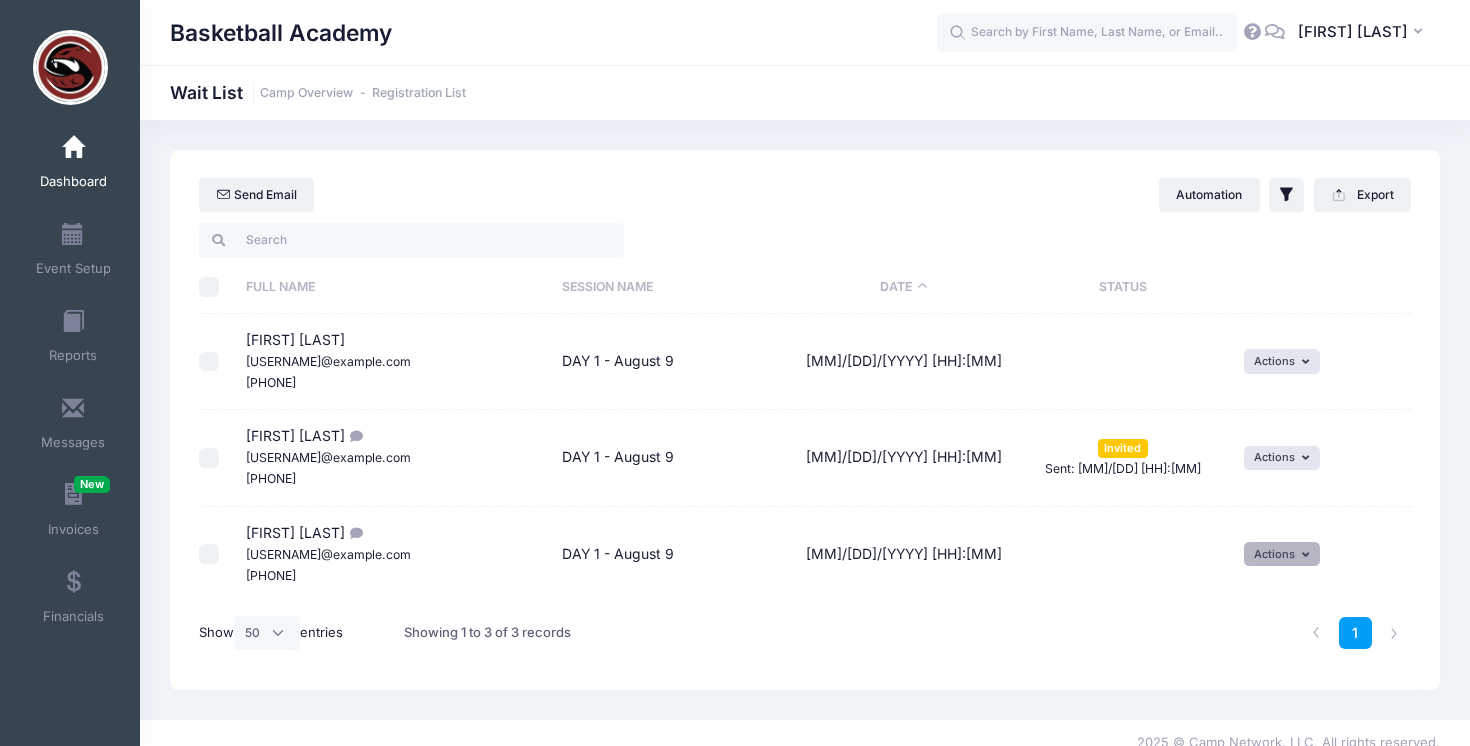 click on "Actions" at bounding box center [1282, 554] 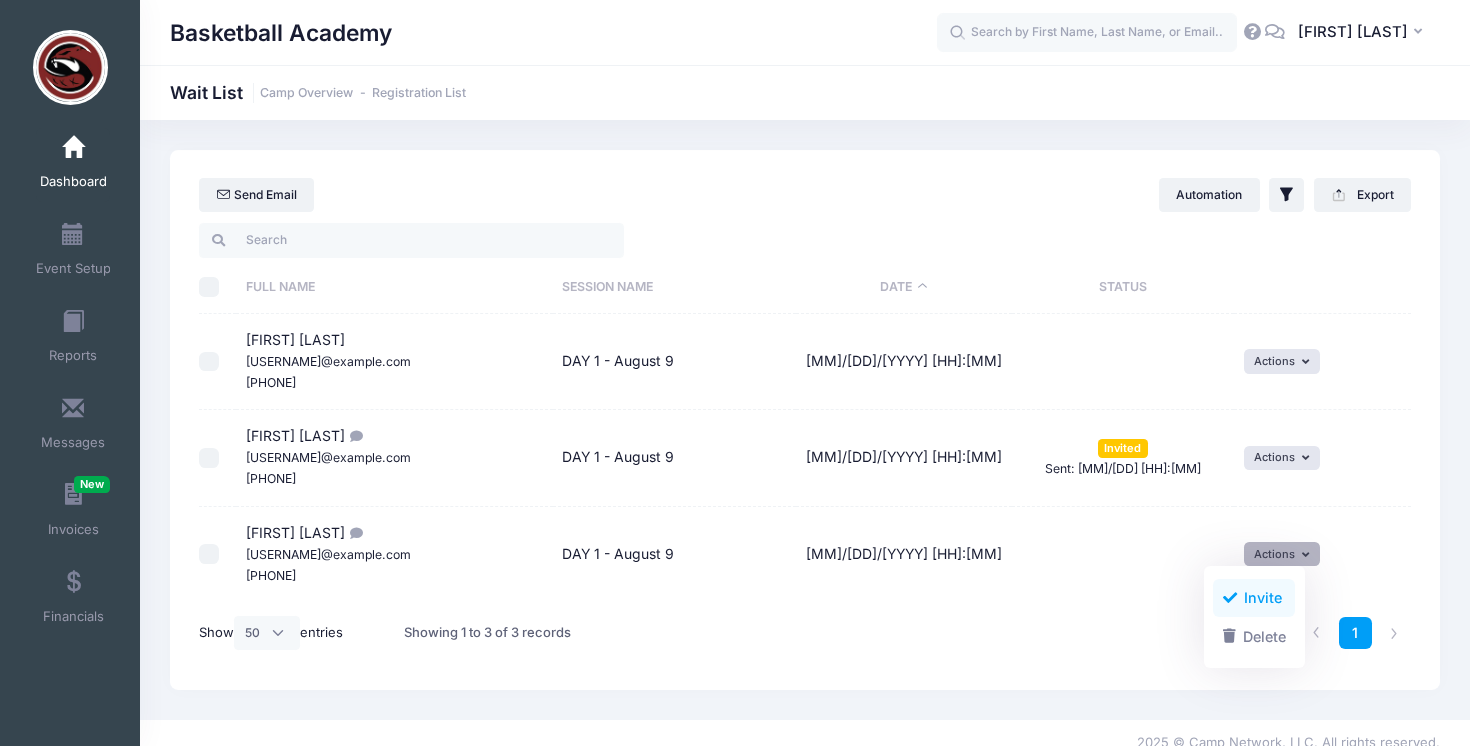 click on "Invite" at bounding box center (1254, 598) 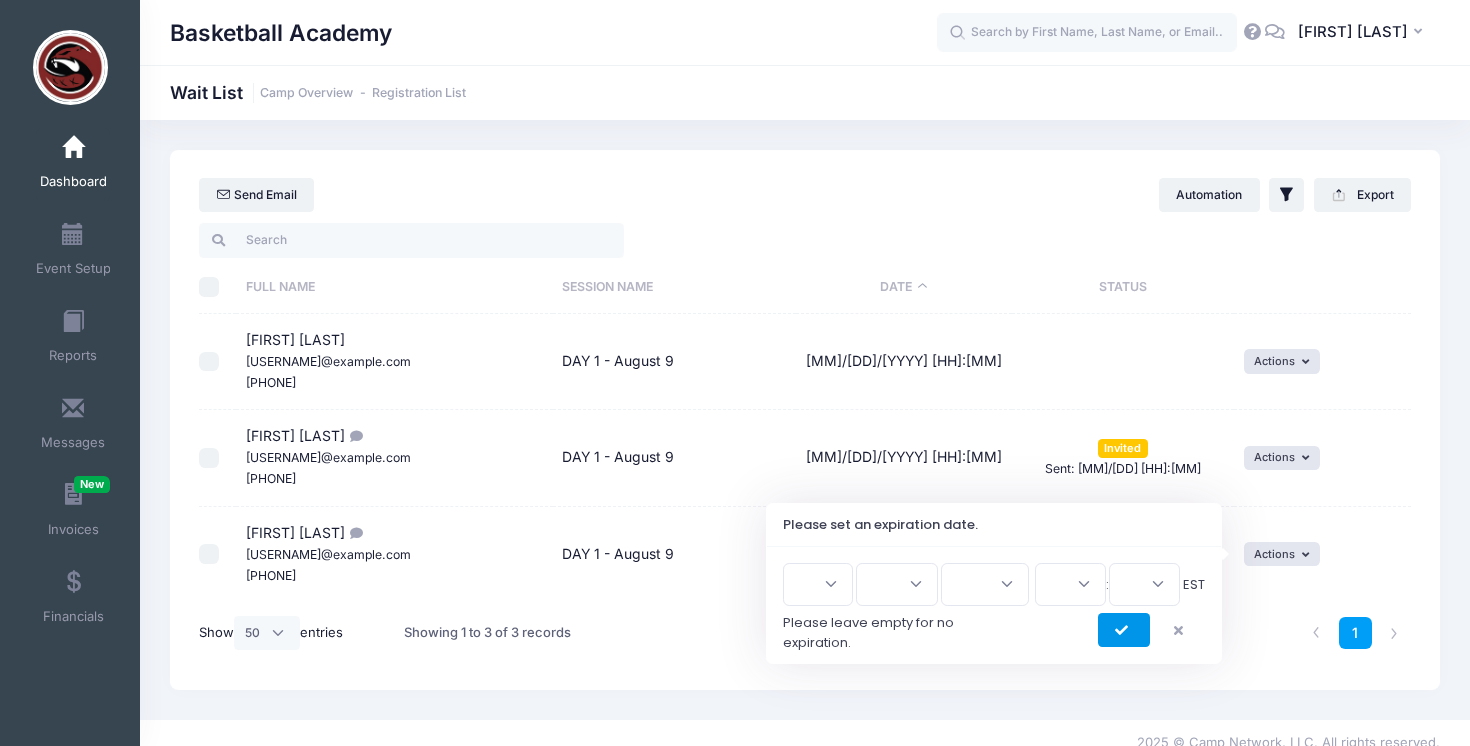 click at bounding box center [1124, 630] 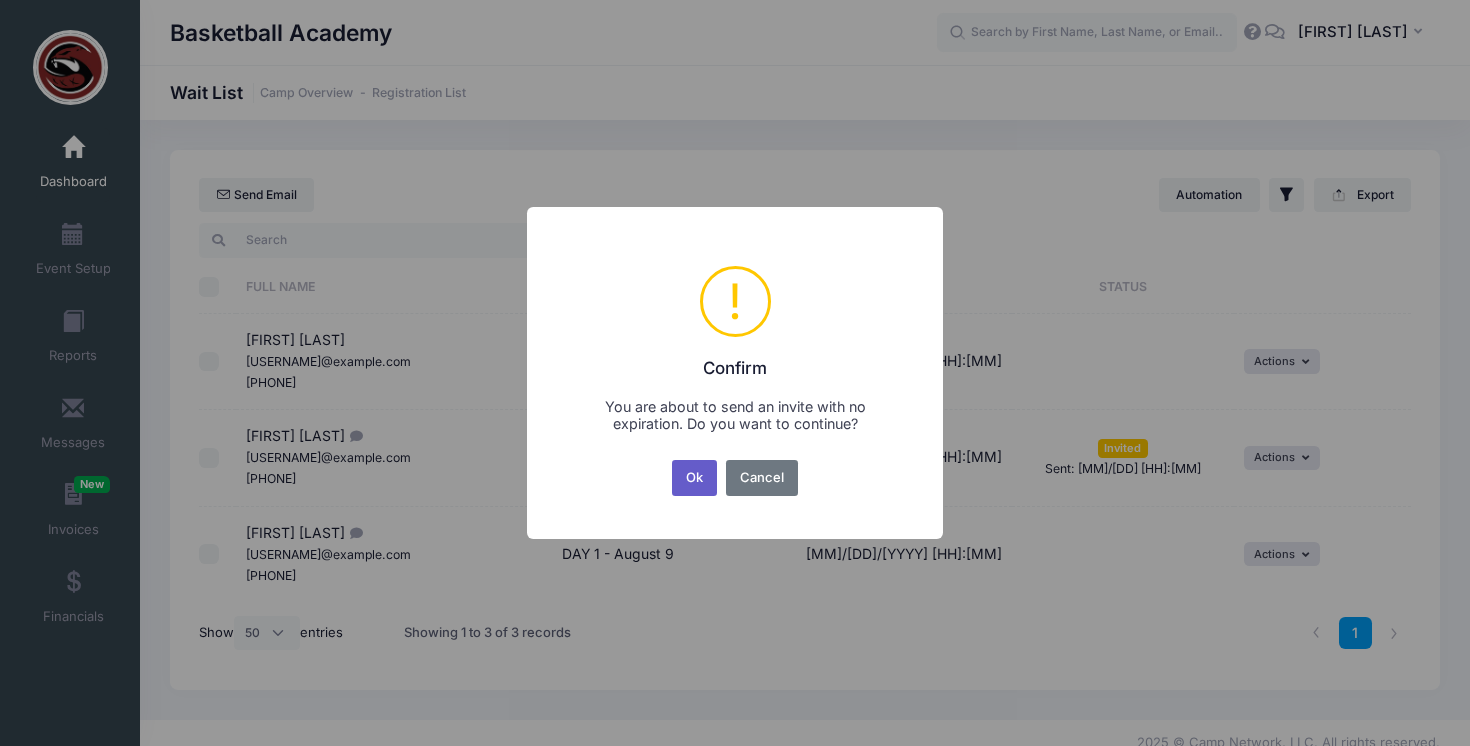 click on "Ok" at bounding box center [695, 478] 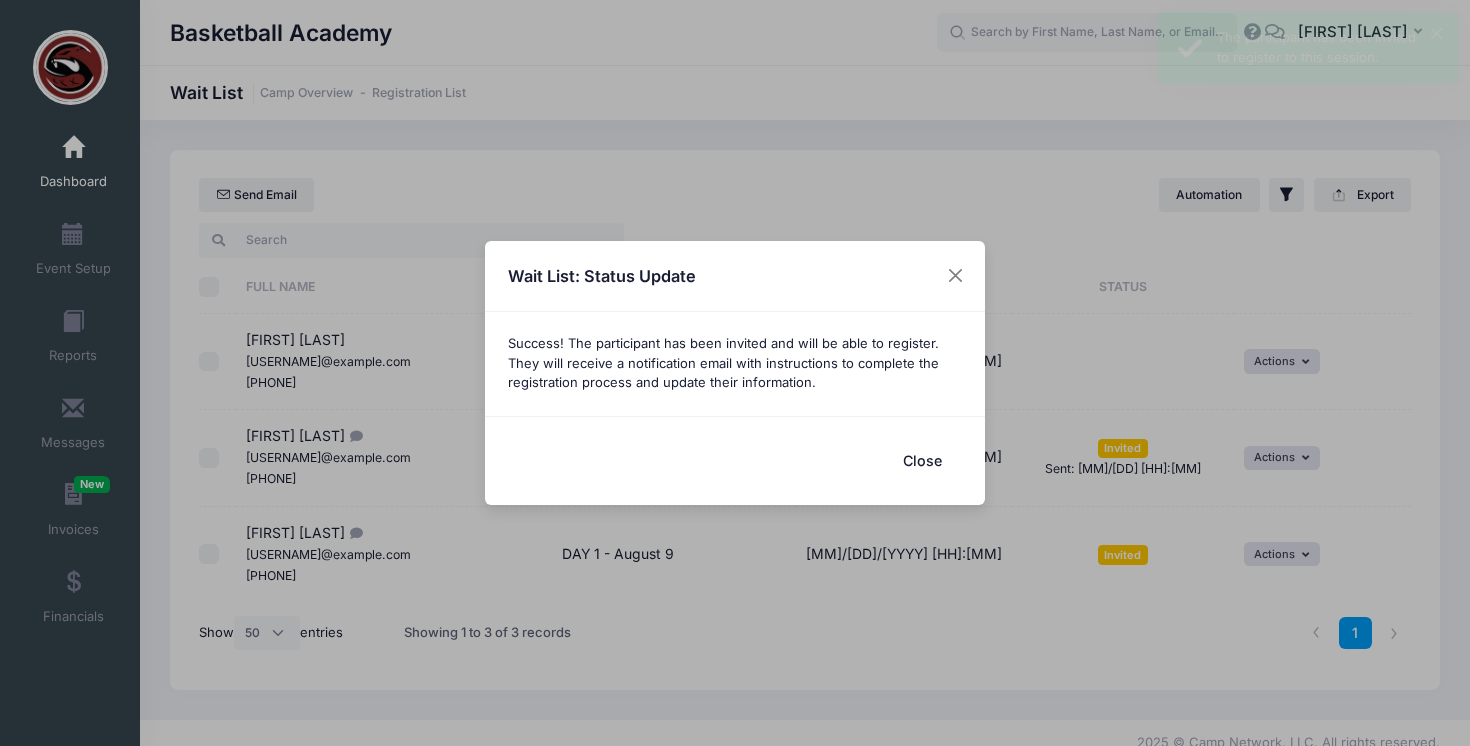 click on "Close" at bounding box center (922, 460) 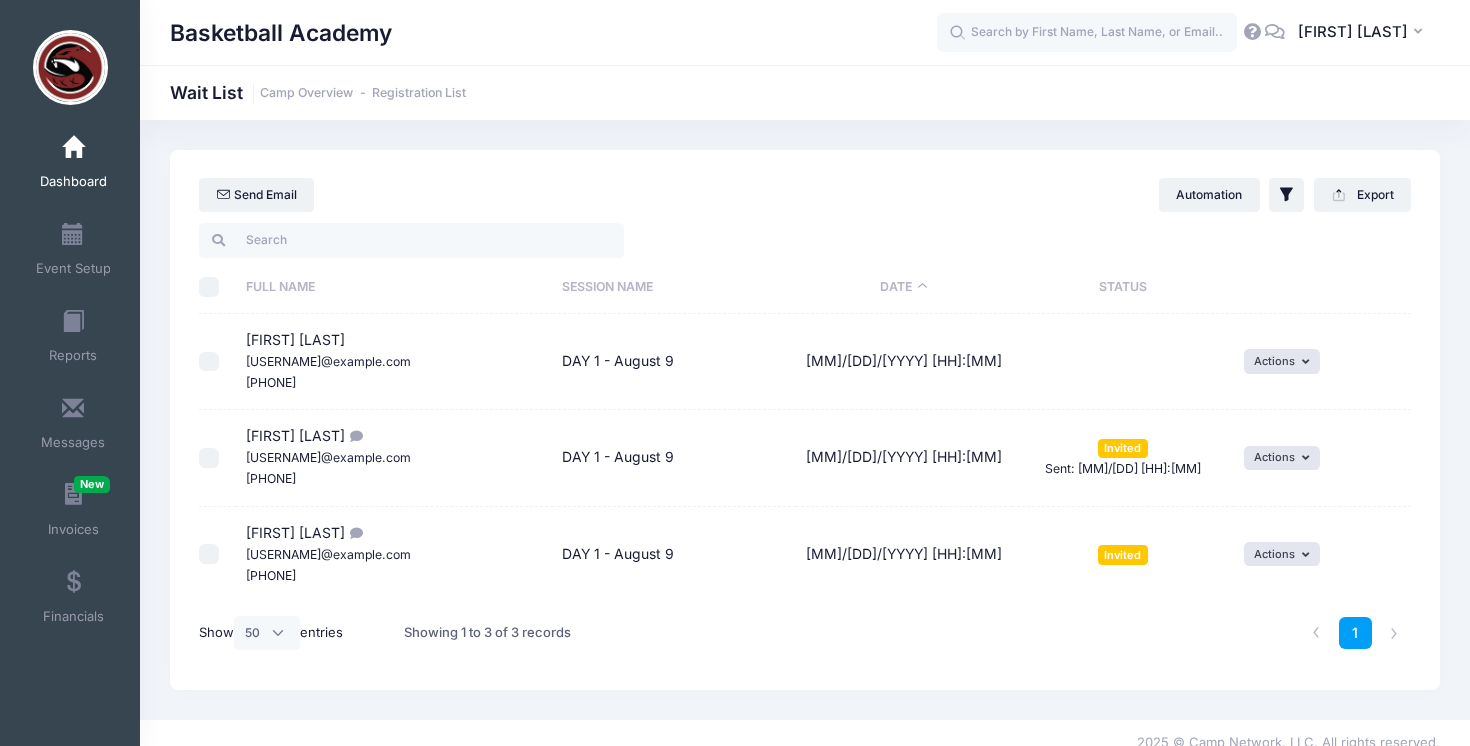 click at bounding box center (73, 148) 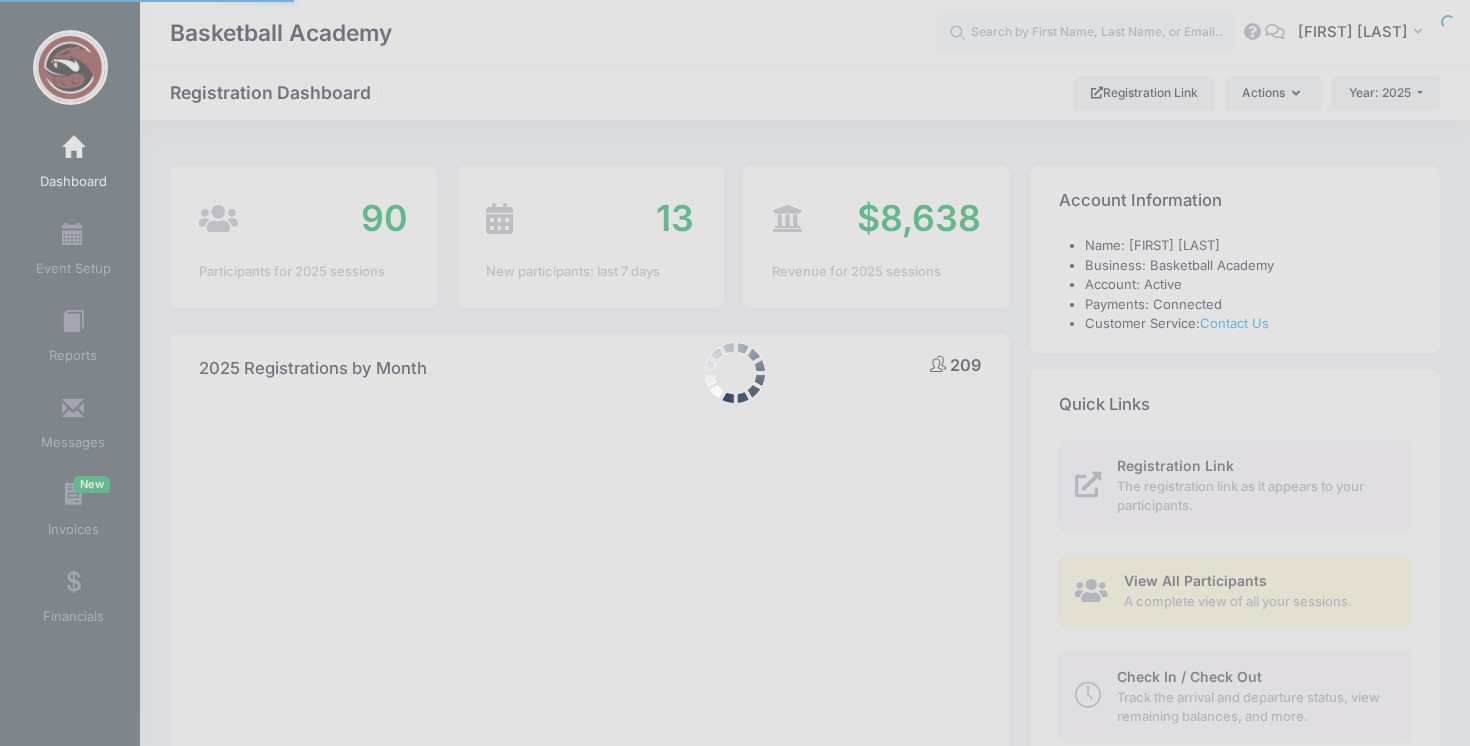 select 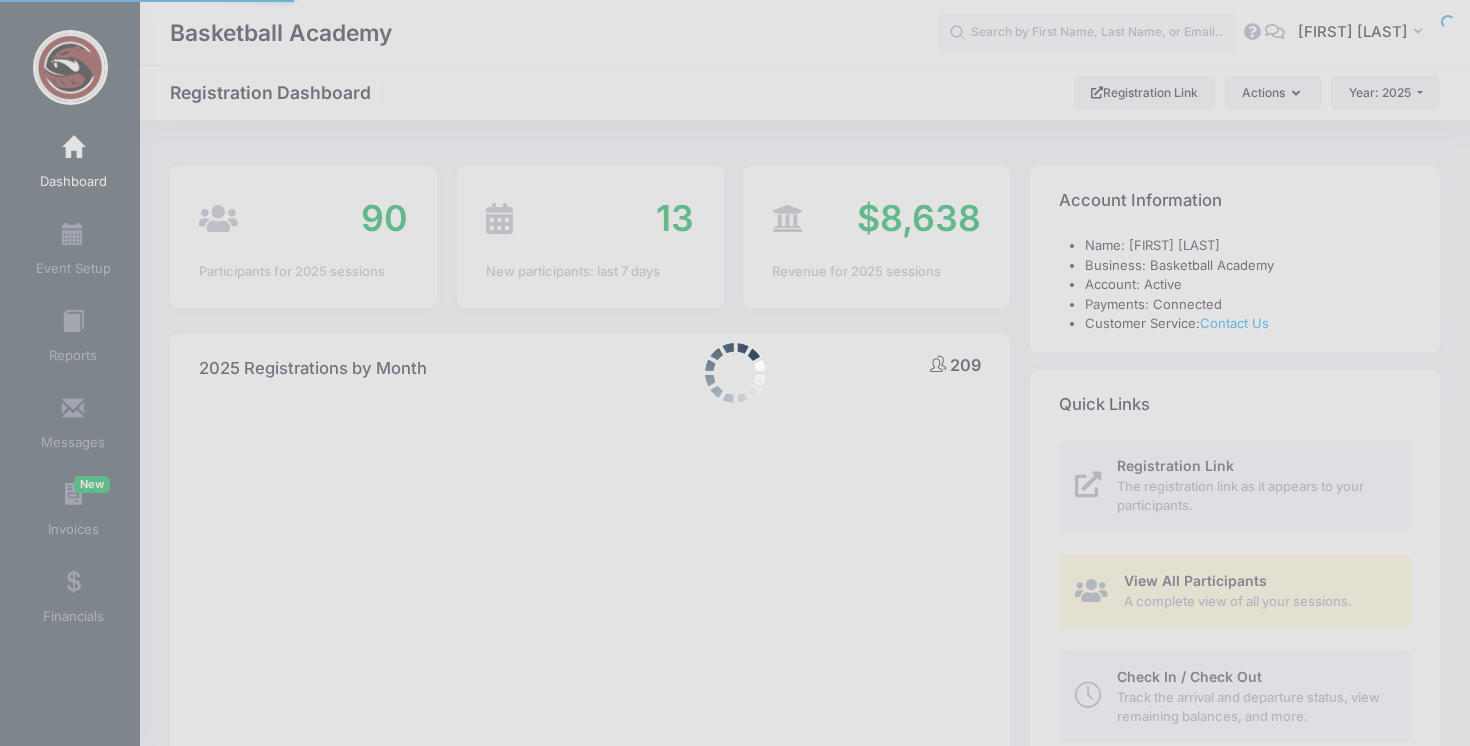 scroll, scrollTop: 0, scrollLeft: 0, axis: both 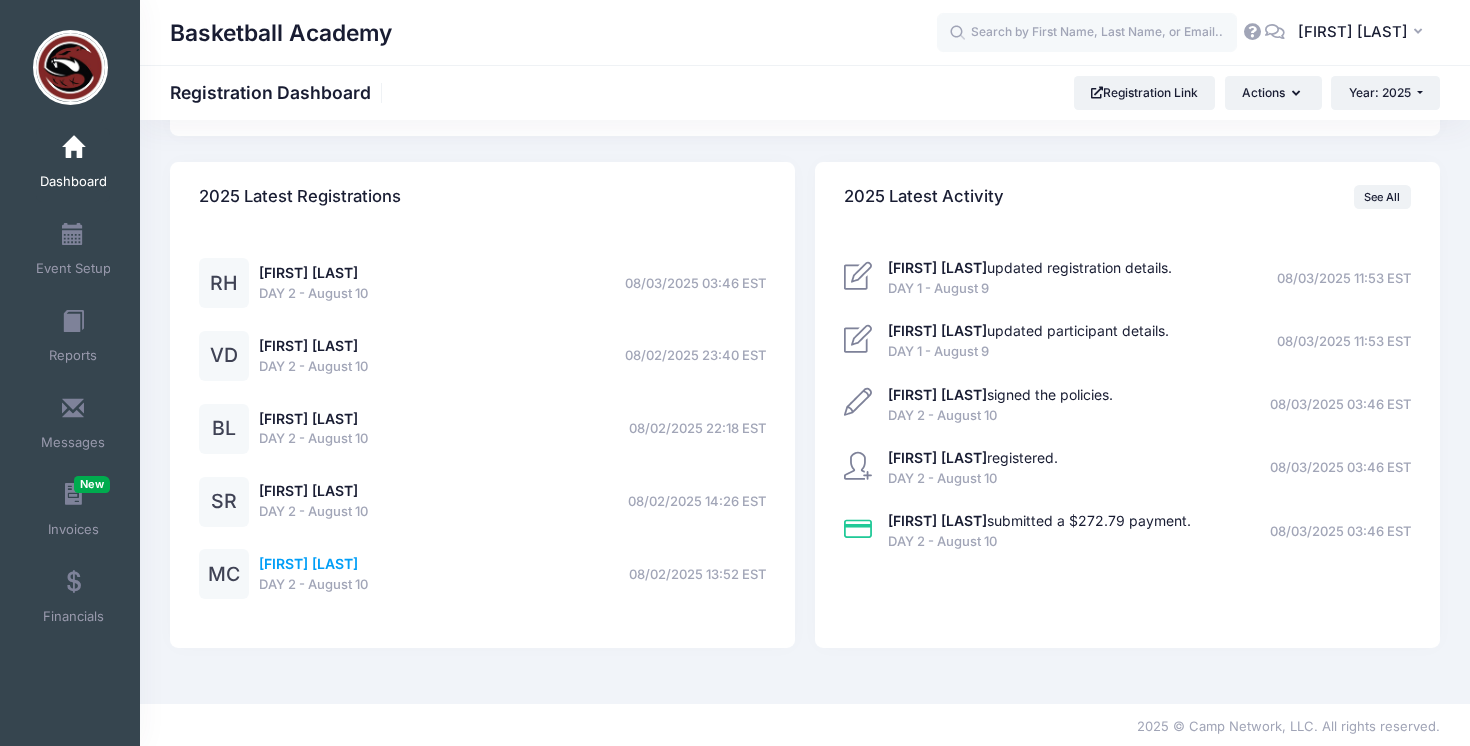 click on "Miles Clanton" at bounding box center (308, 563) 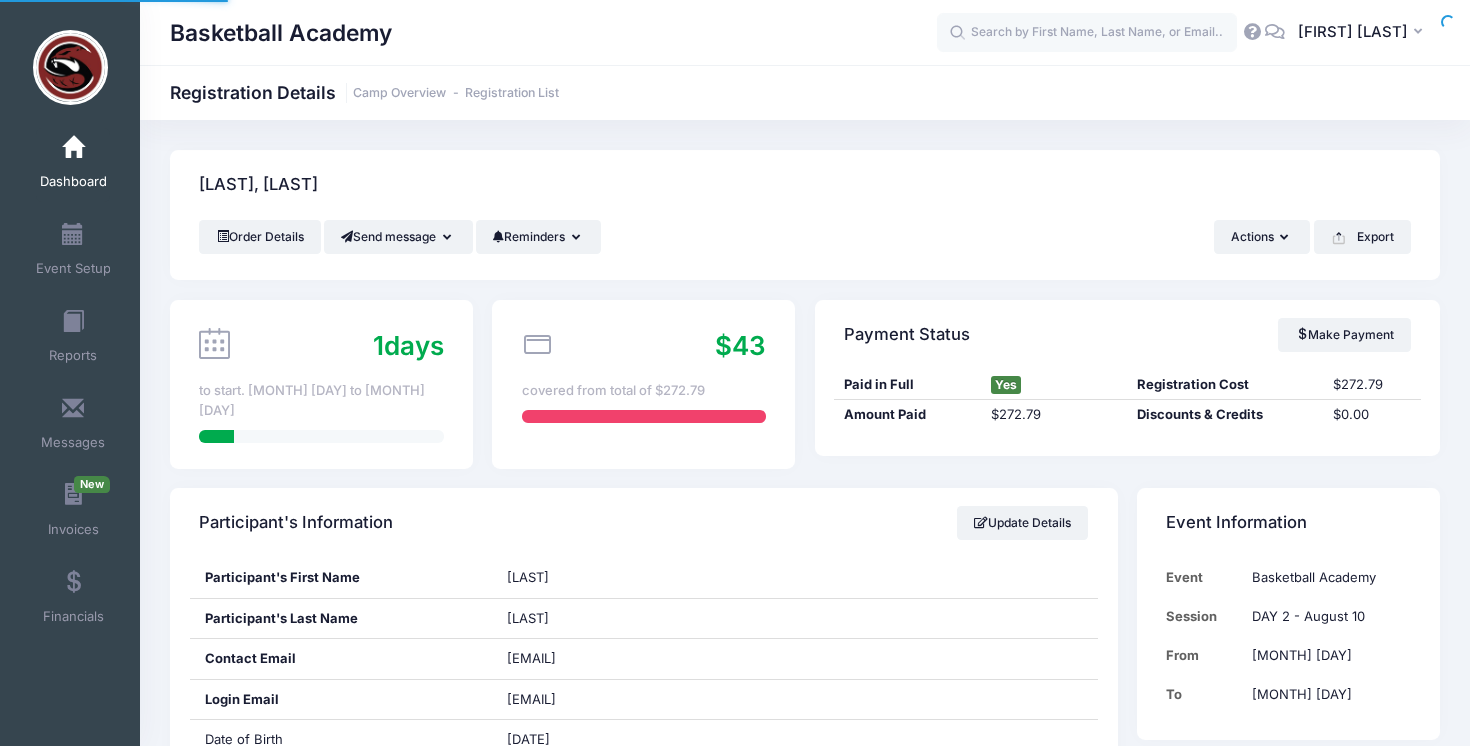 scroll, scrollTop: 0, scrollLeft: 0, axis: both 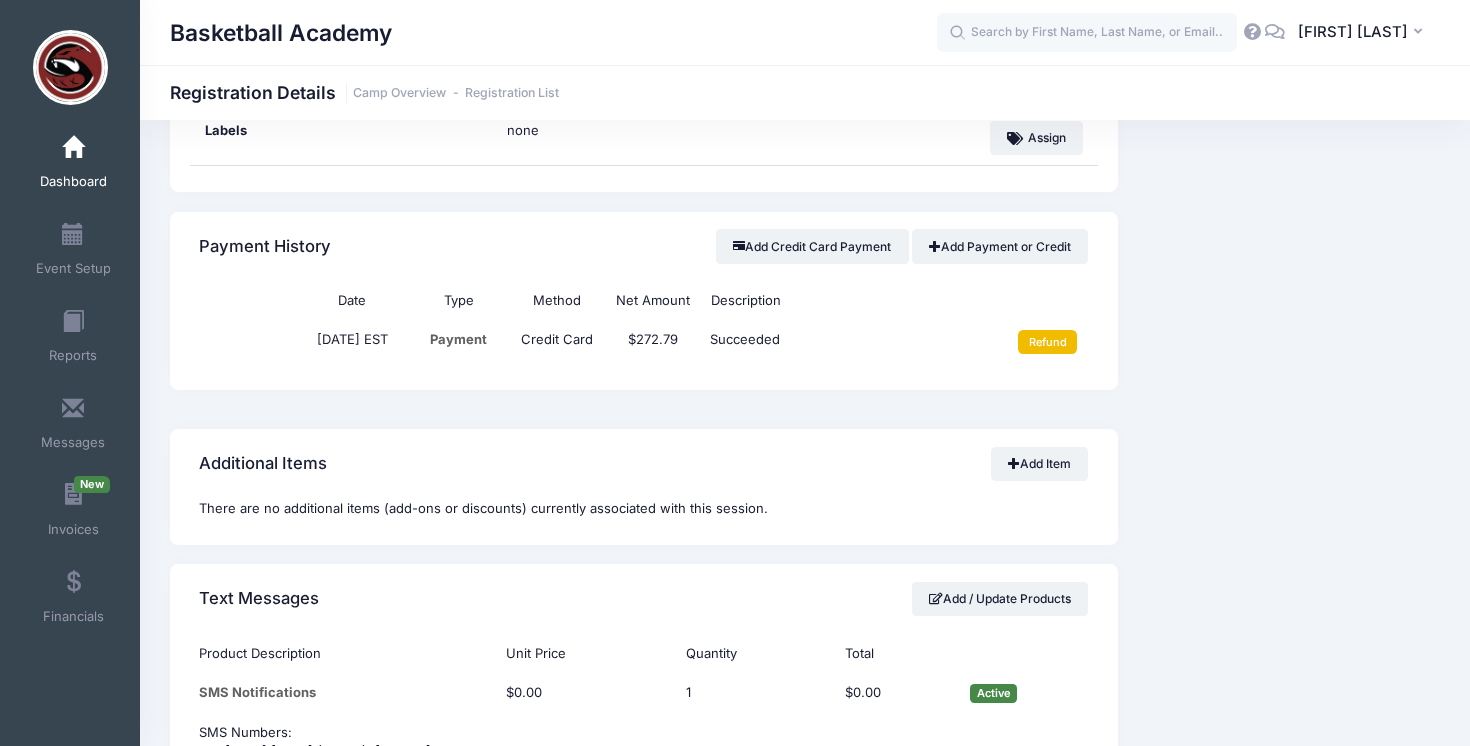 click on "Refund" at bounding box center [1047, 342] 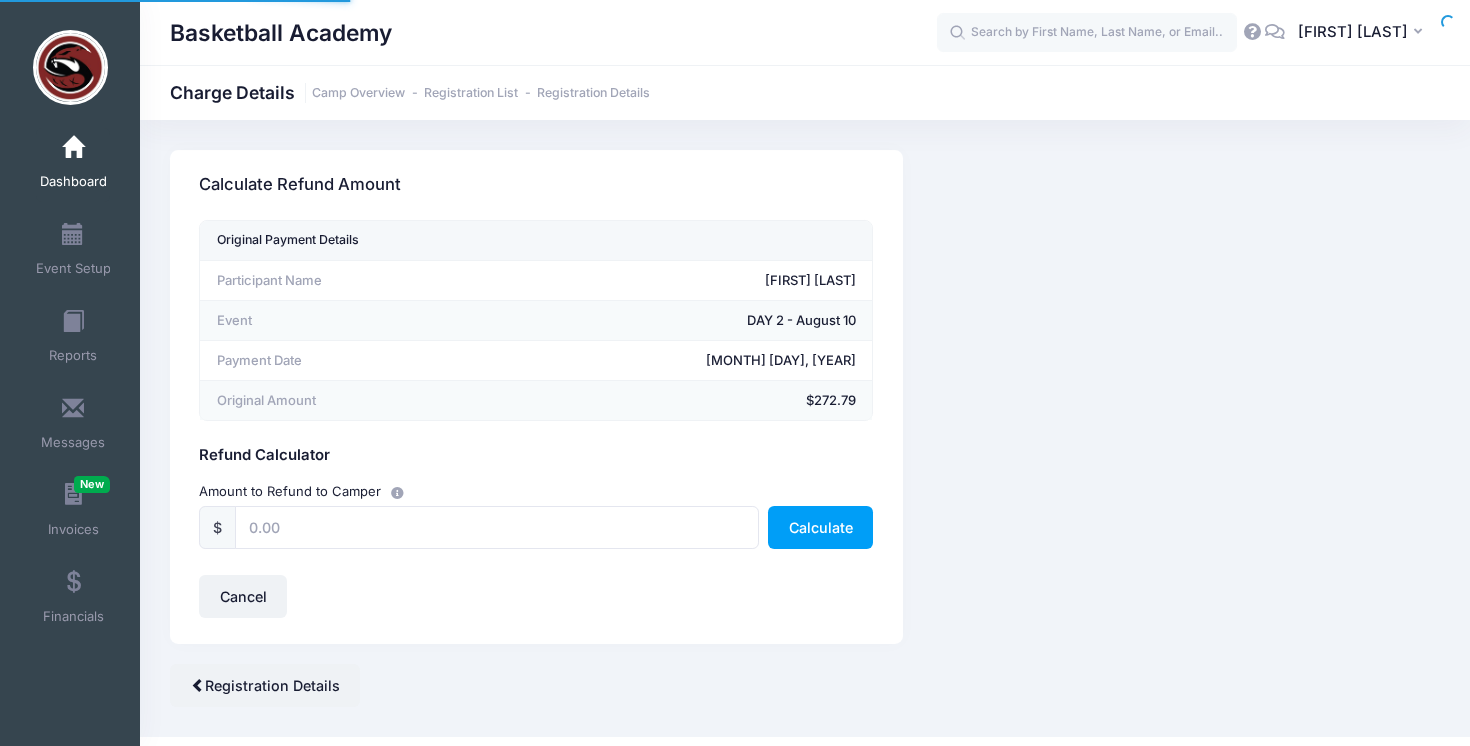 scroll, scrollTop: 0, scrollLeft: 0, axis: both 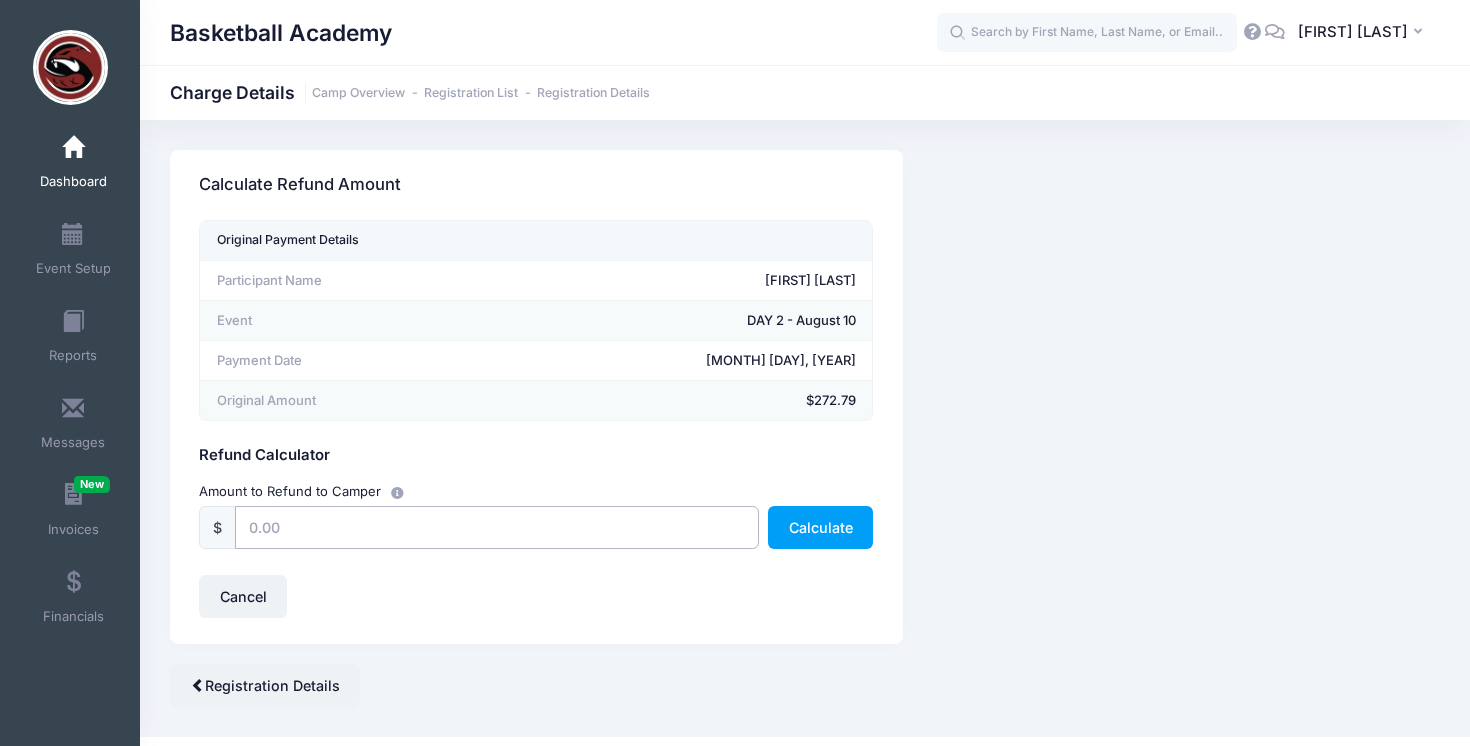 click at bounding box center (496, 527) 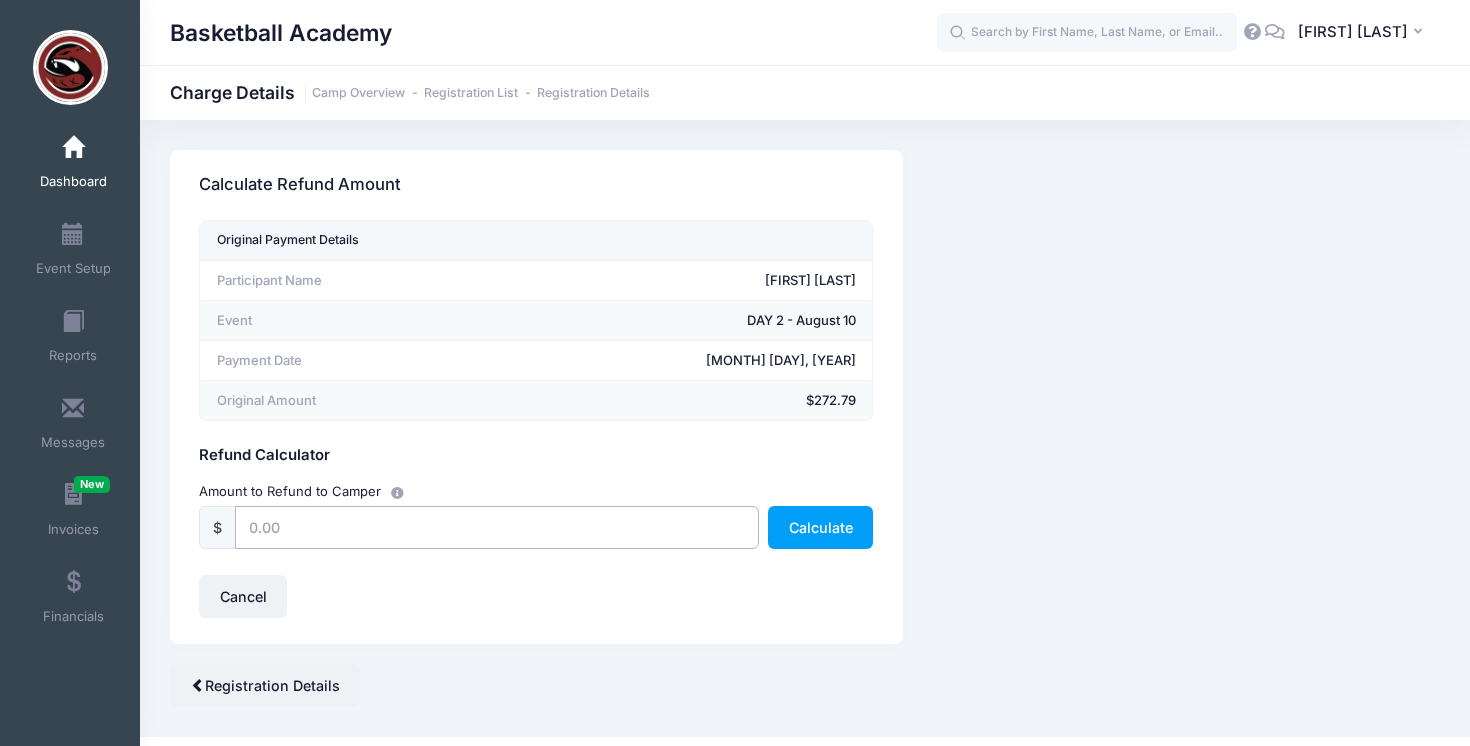 type on "255.00" 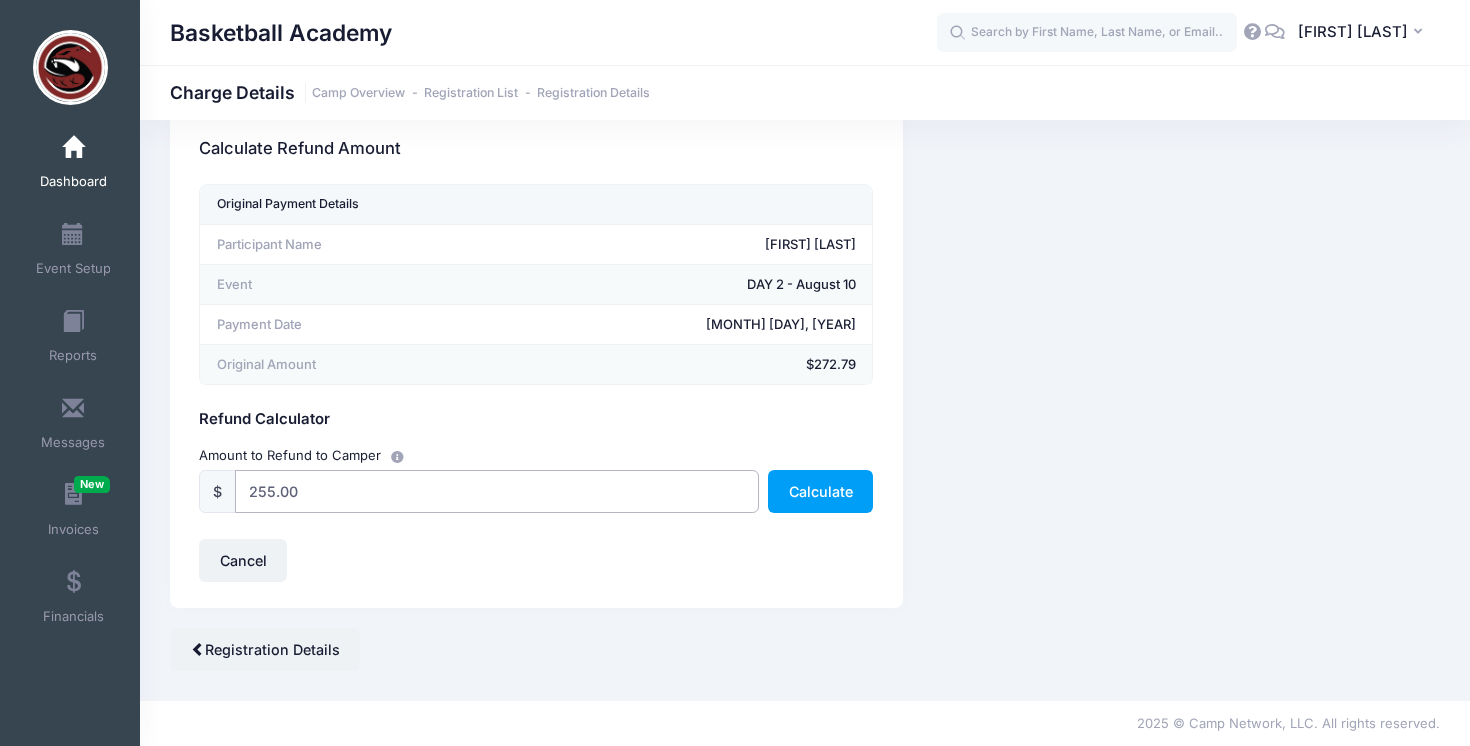 scroll, scrollTop: 0, scrollLeft: 0, axis: both 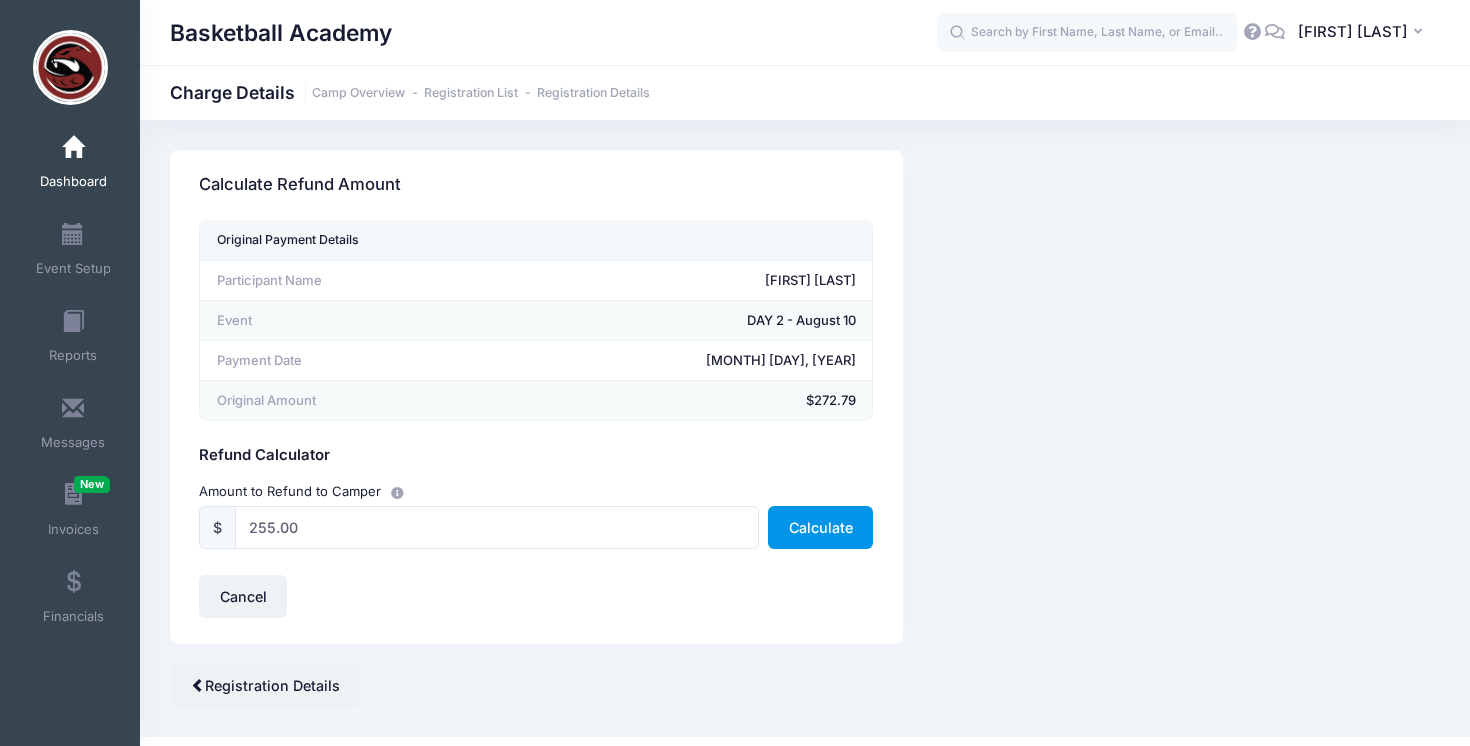 click on "Calculate" at bounding box center [820, 527] 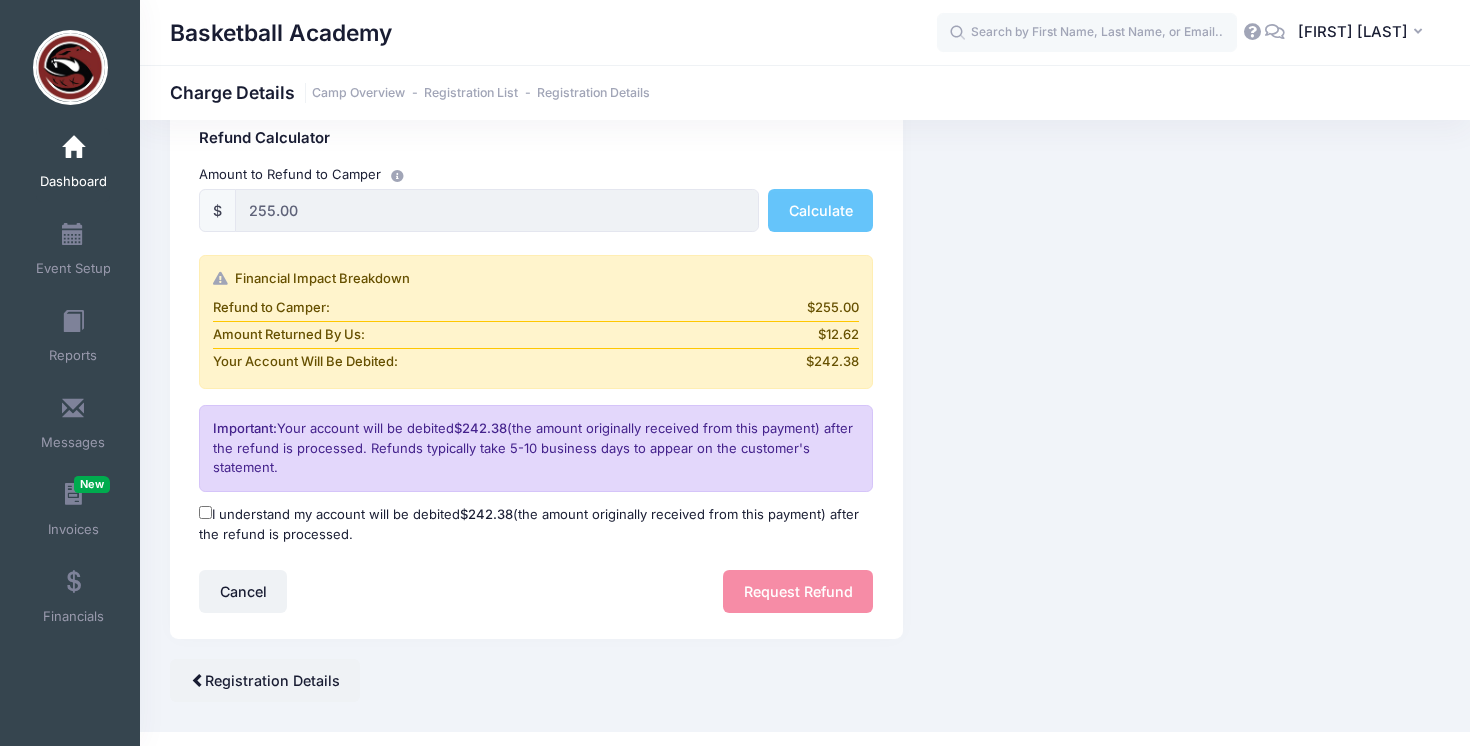 scroll, scrollTop: 315, scrollLeft: 0, axis: vertical 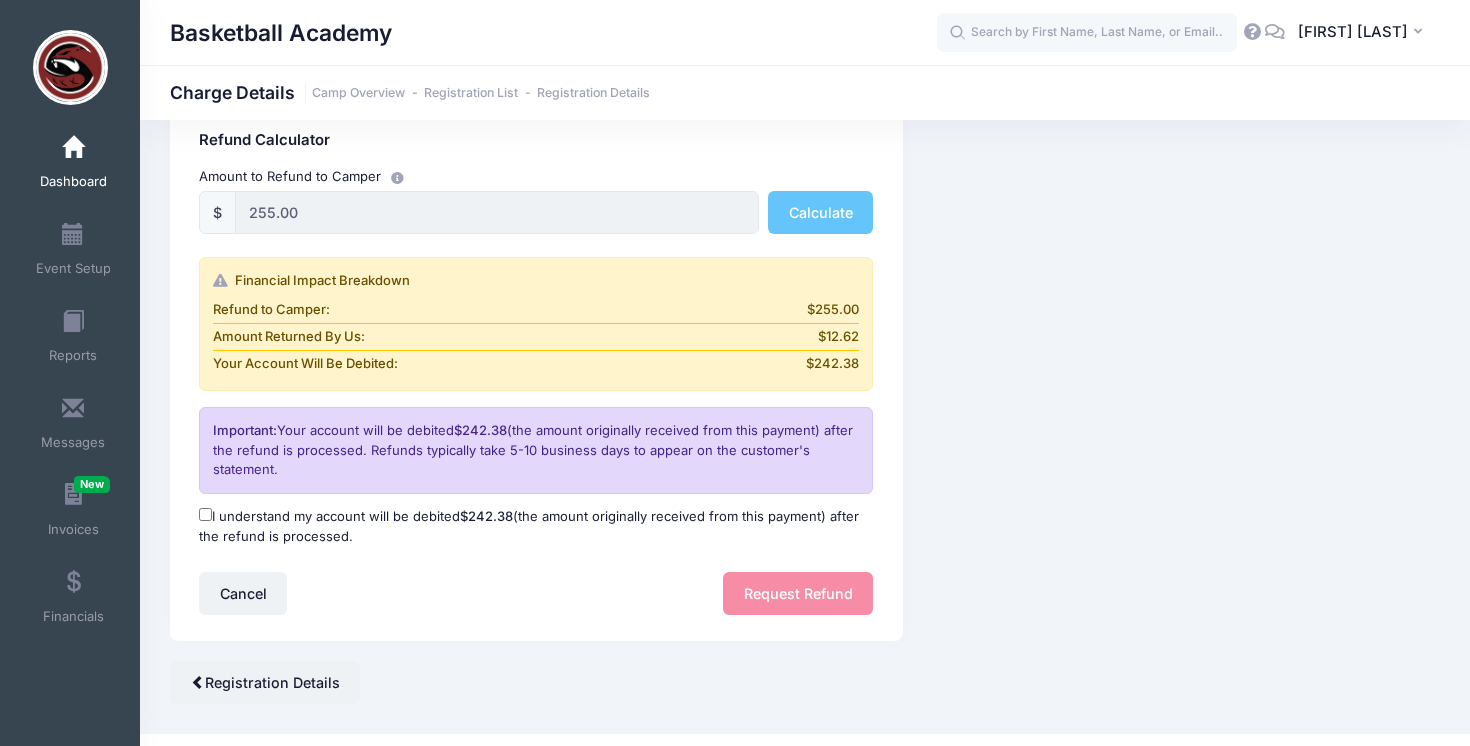 click on "I understand my account will be debited  $242.38  (the amount originally received from this payment) after the refund is processed." at bounding box center [205, 514] 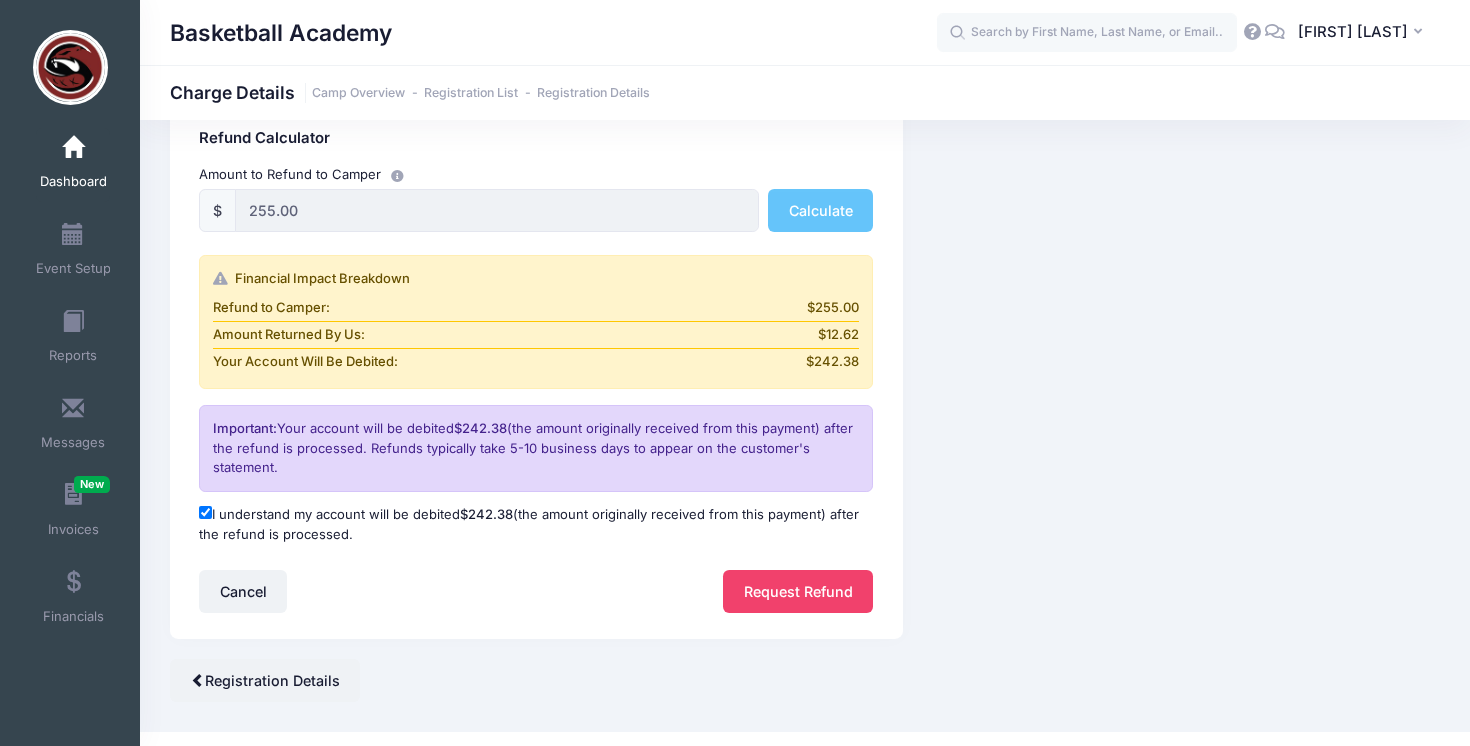scroll, scrollTop: 348, scrollLeft: 0, axis: vertical 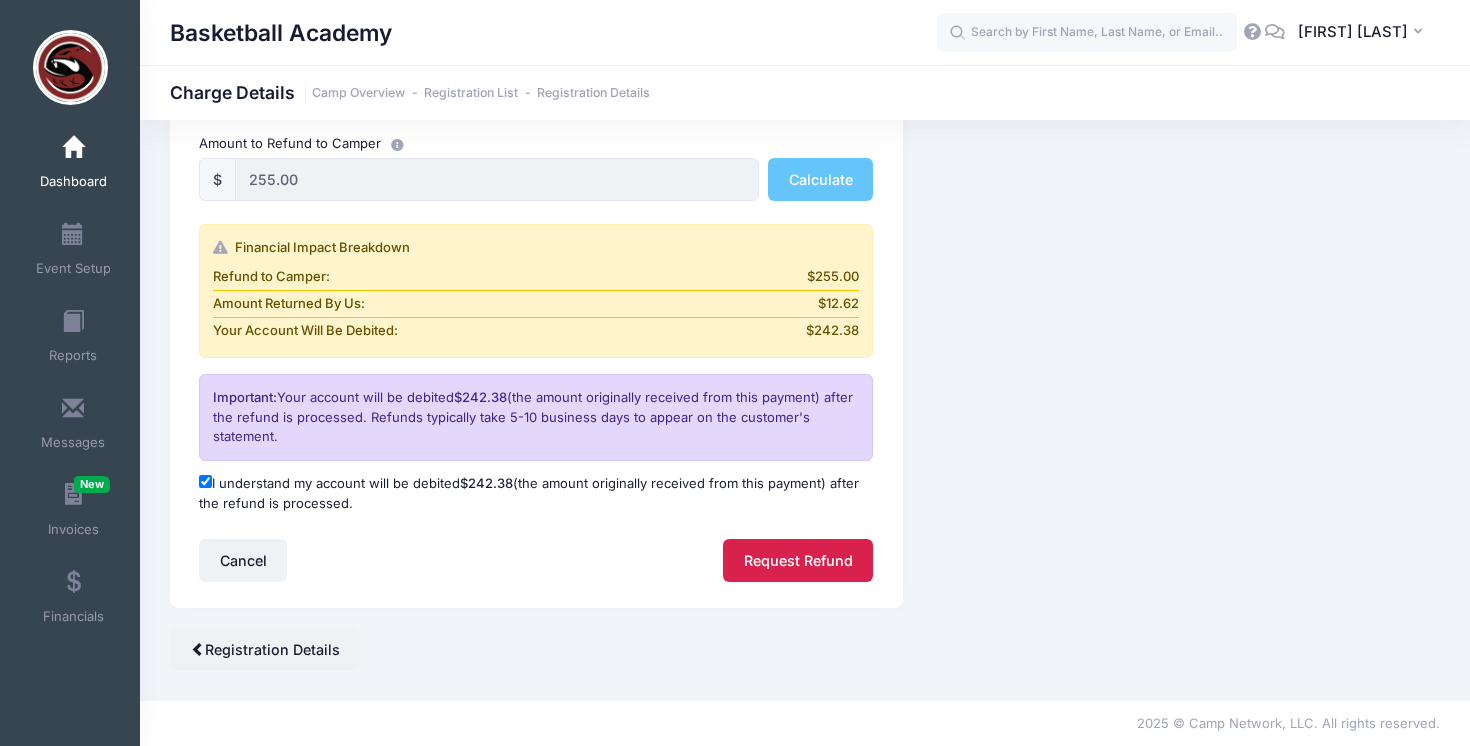 click on "Request Refund" at bounding box center (798, 560) 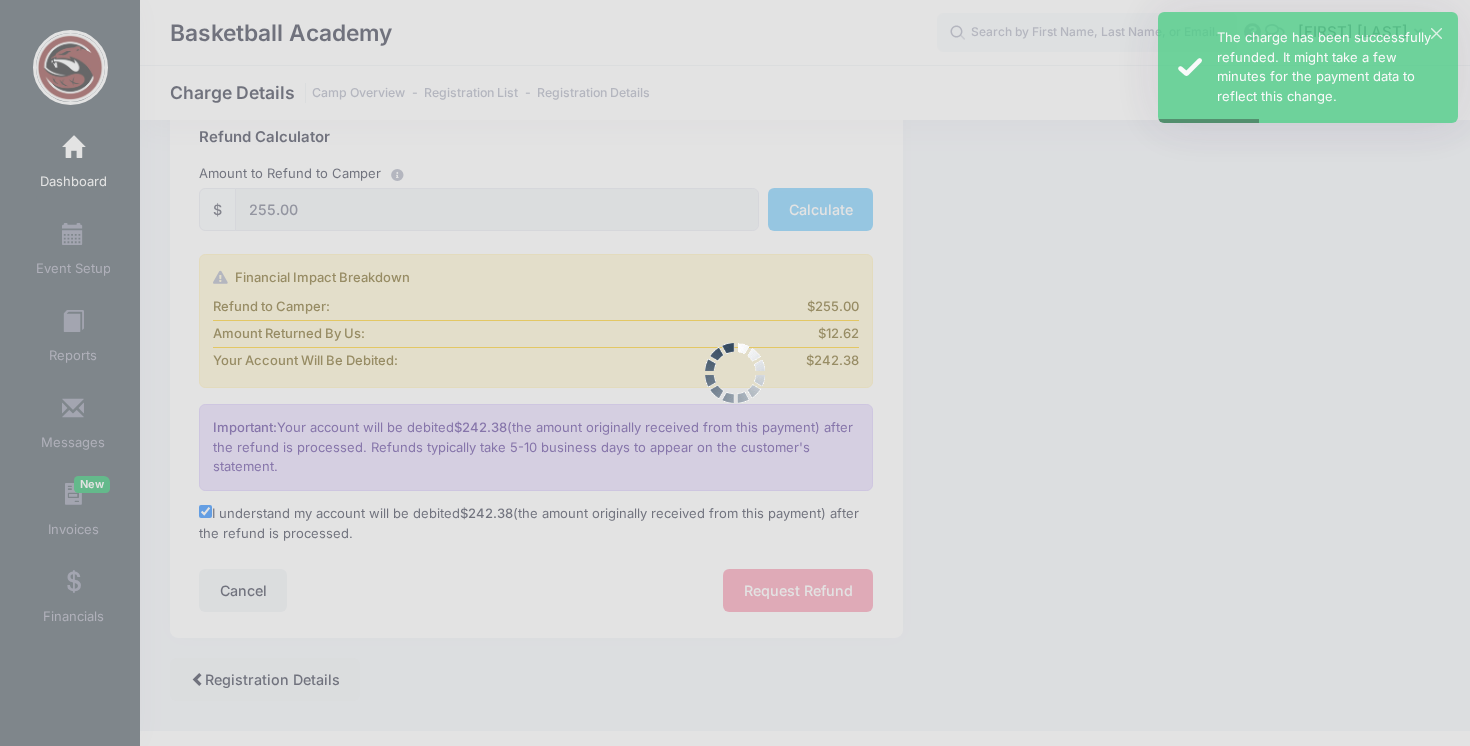 scroll, scrollTop: 311, scrollLeft: 0, axis: vertical 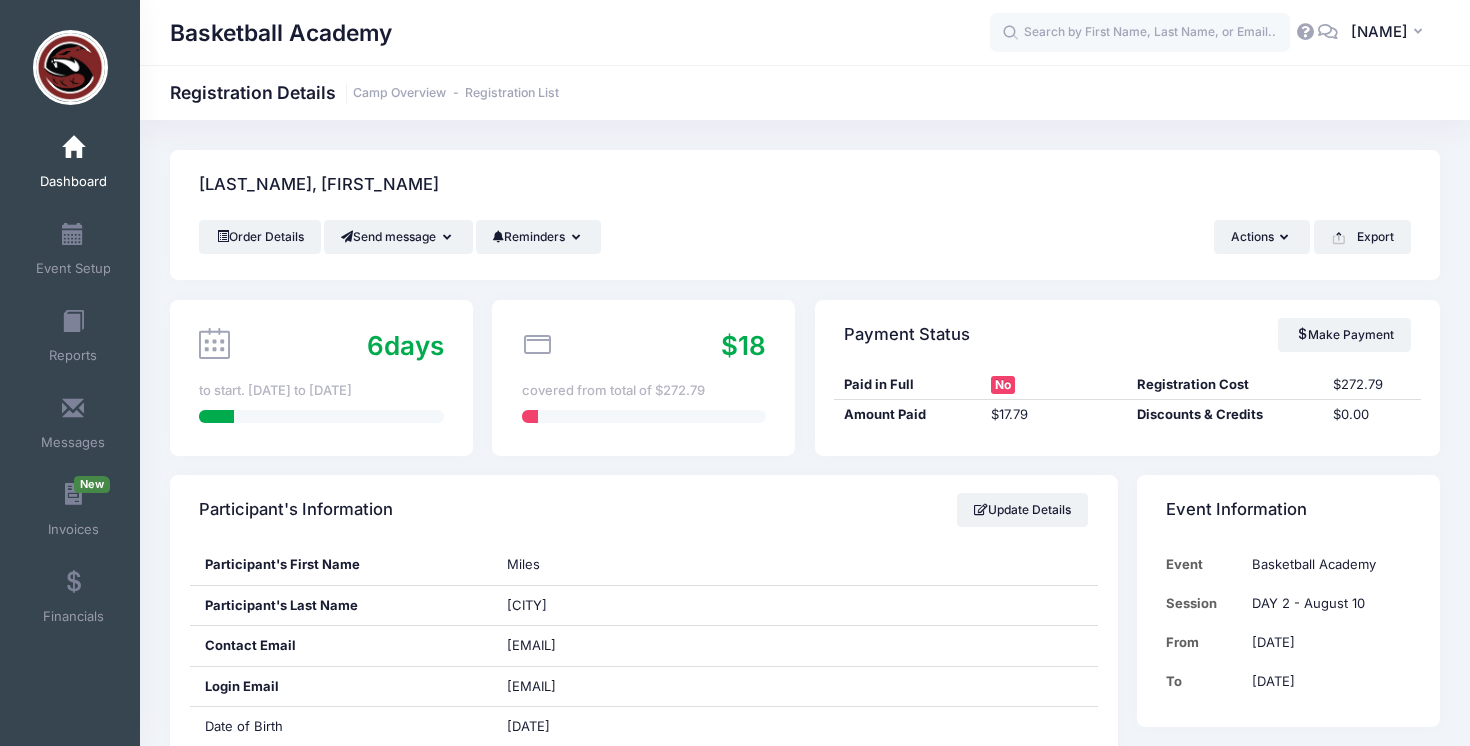 click on "Dashboard" at bounding box center [73, 182] 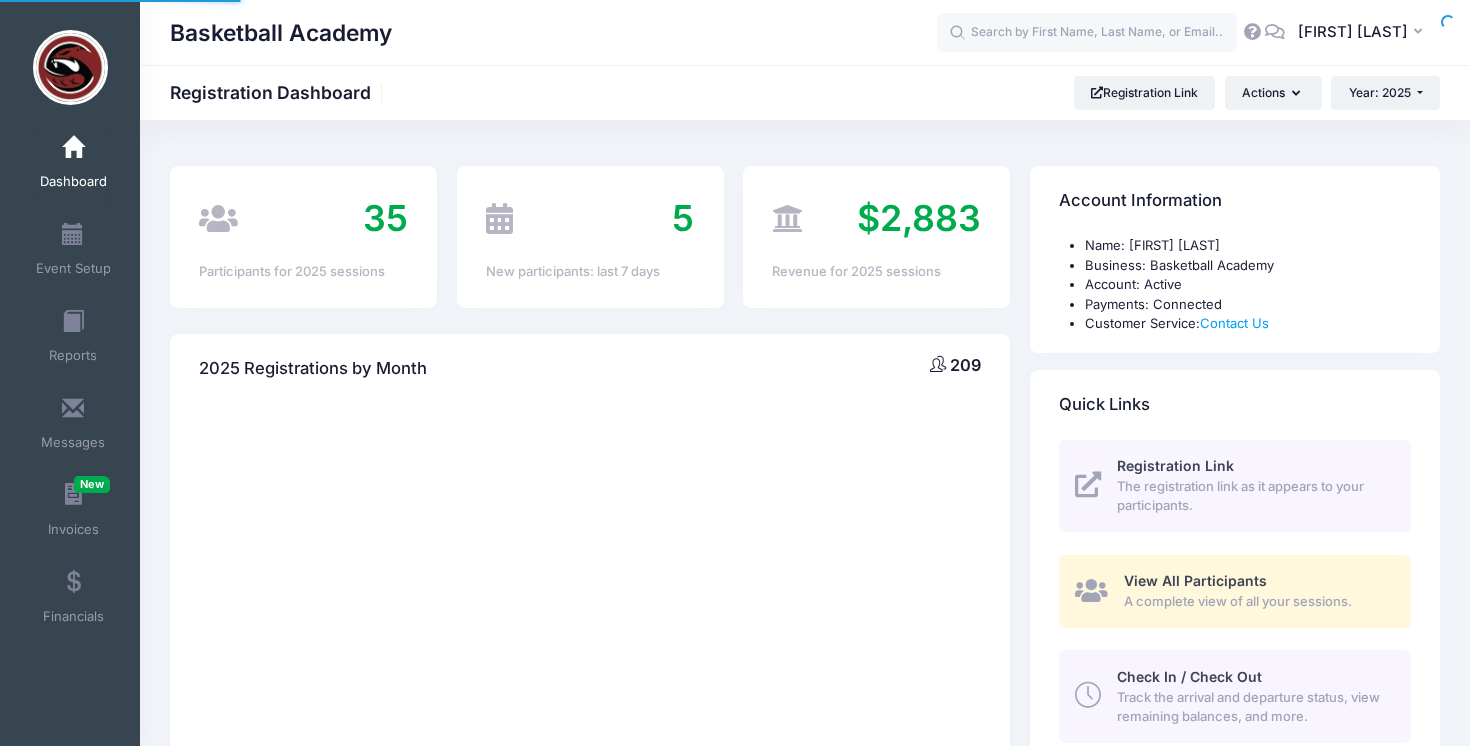 scroll, scrollTop: 0, scrollLeft: 0, axis: both 